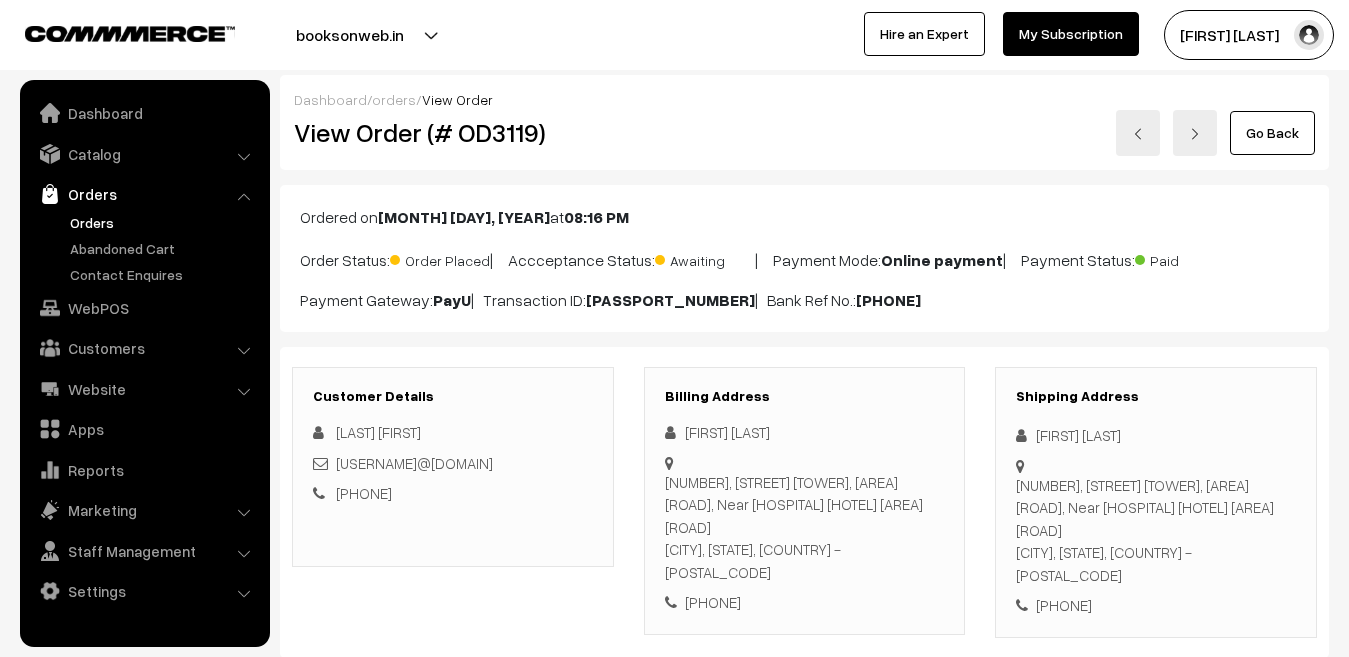 scroll, scrollTop: 0, scrollLeft: 0, axis: both 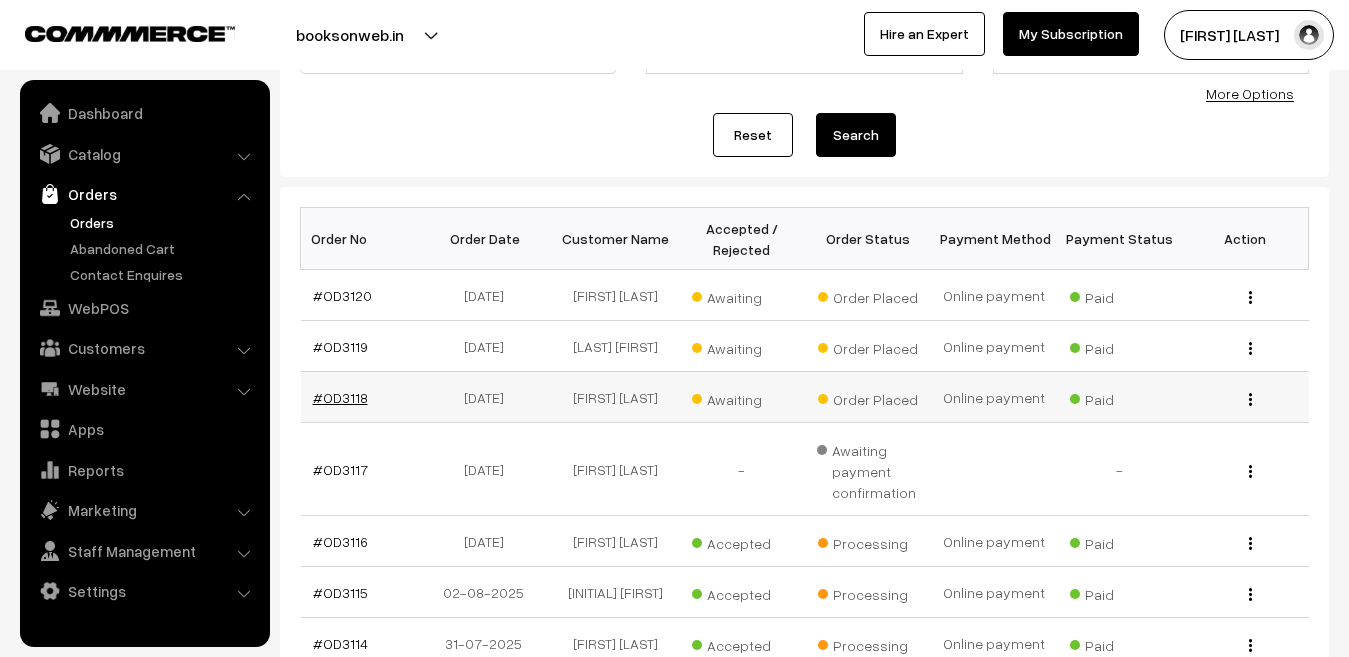 click on "#OD3118" at bounding box center [340, 397] 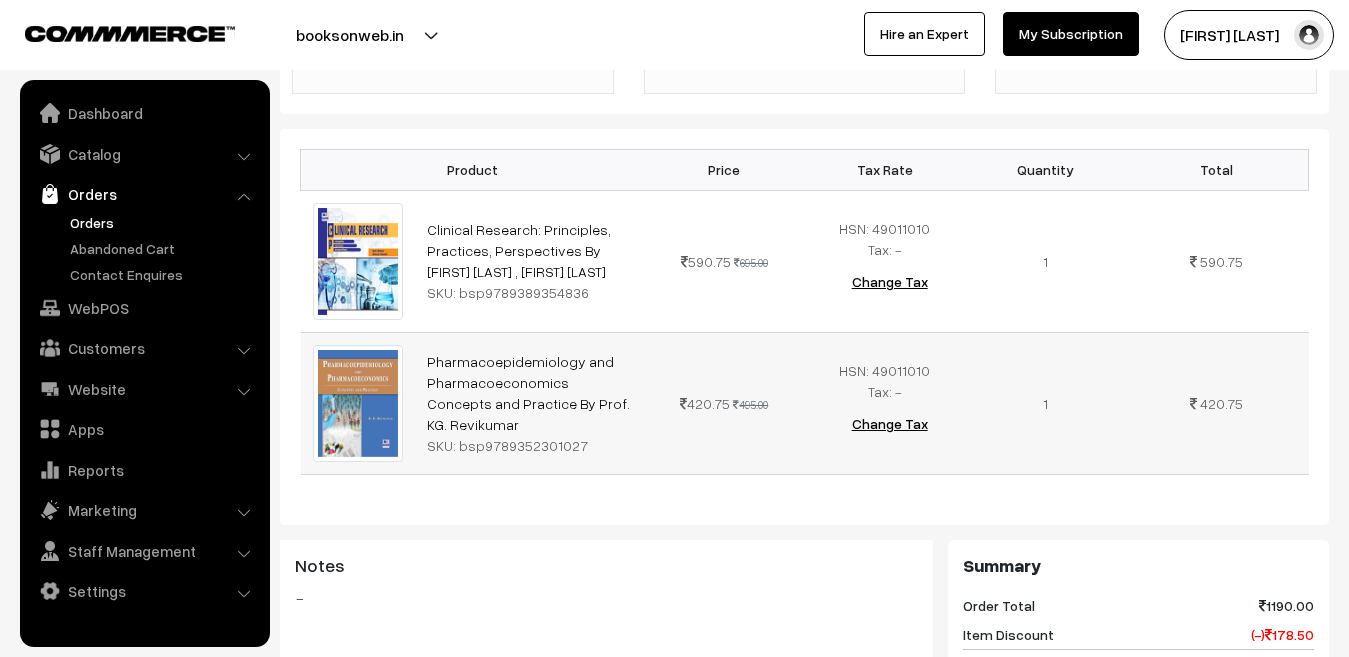 scroll, scrollTop: 500, scrollLeft: 0, axis: vertical 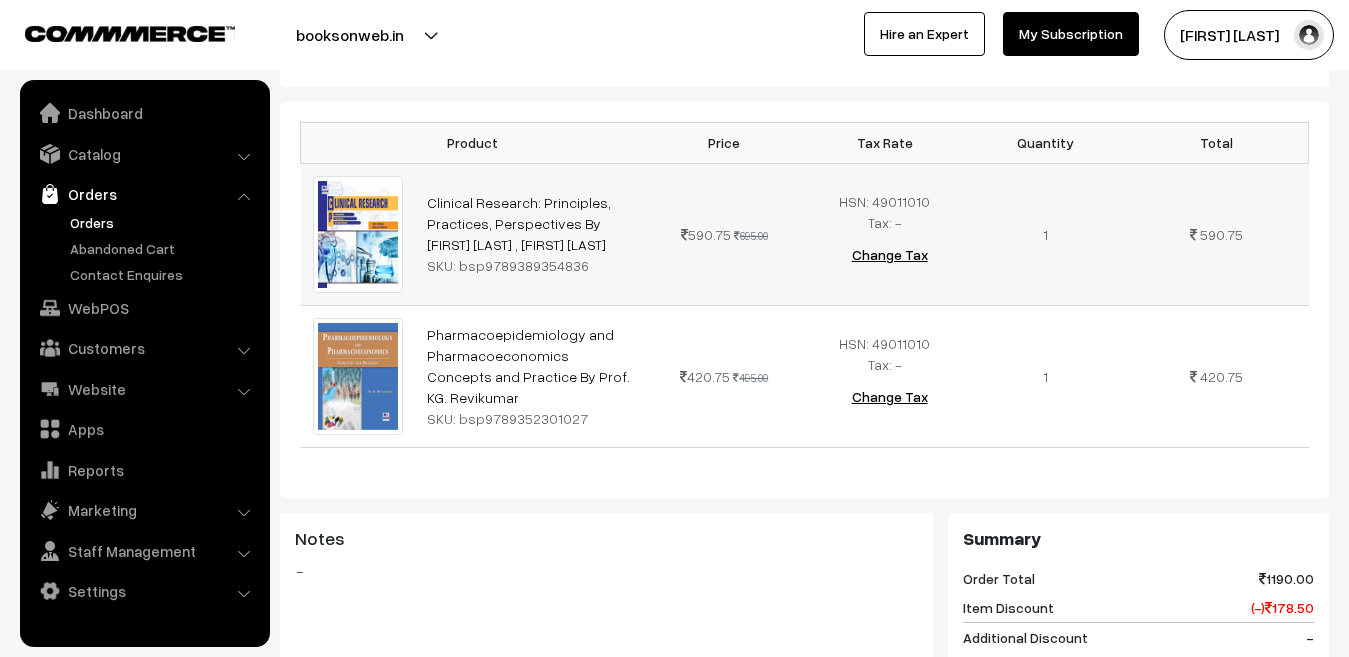 drag, startPoint x: 578, startPoint y: 271, endPoint x: 482, endPoint y: 277, distance: 96.18732 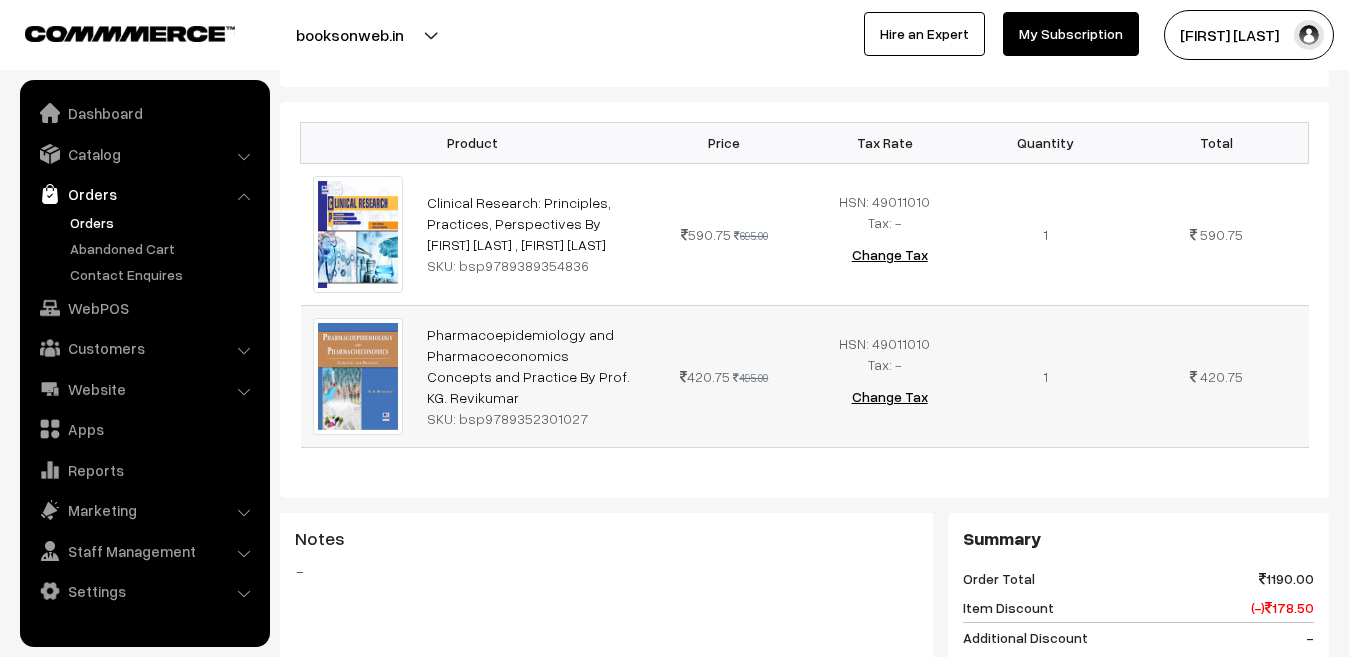 click on "SKU: bsp9789352301027" at bounding box center [529, 418] 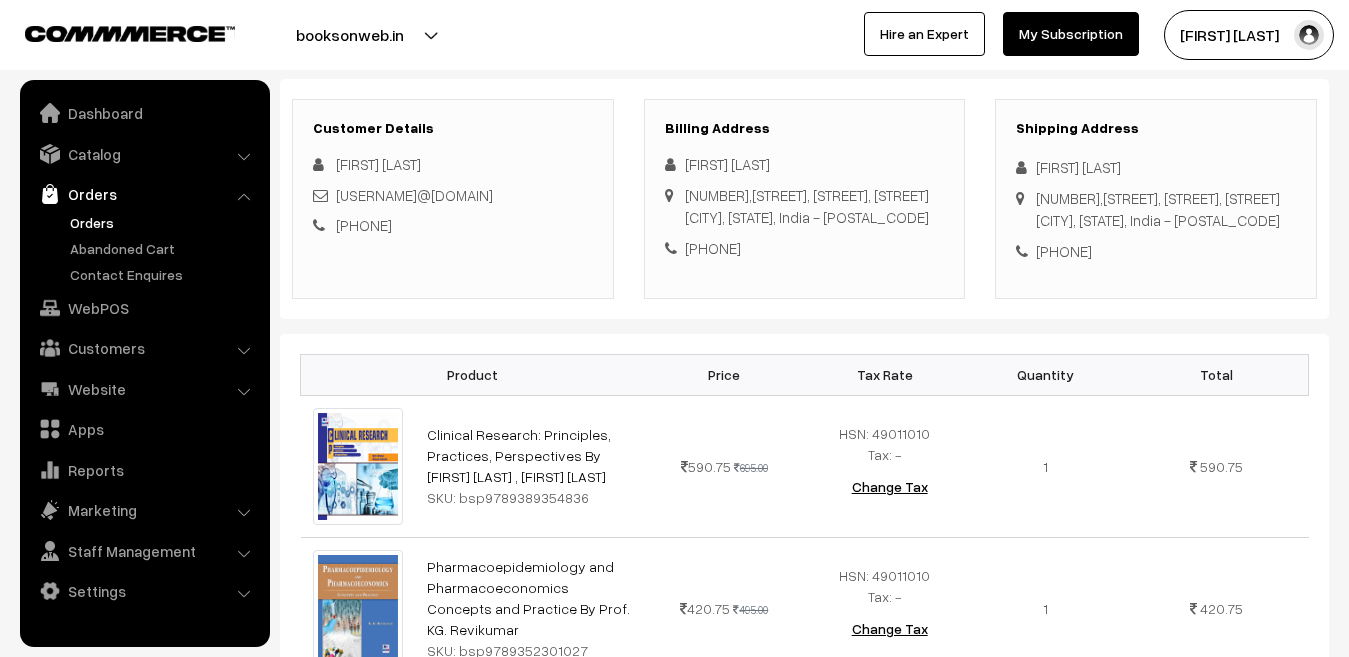 scroll, scrollTop: 0, scrollLeft: 0, axis: both 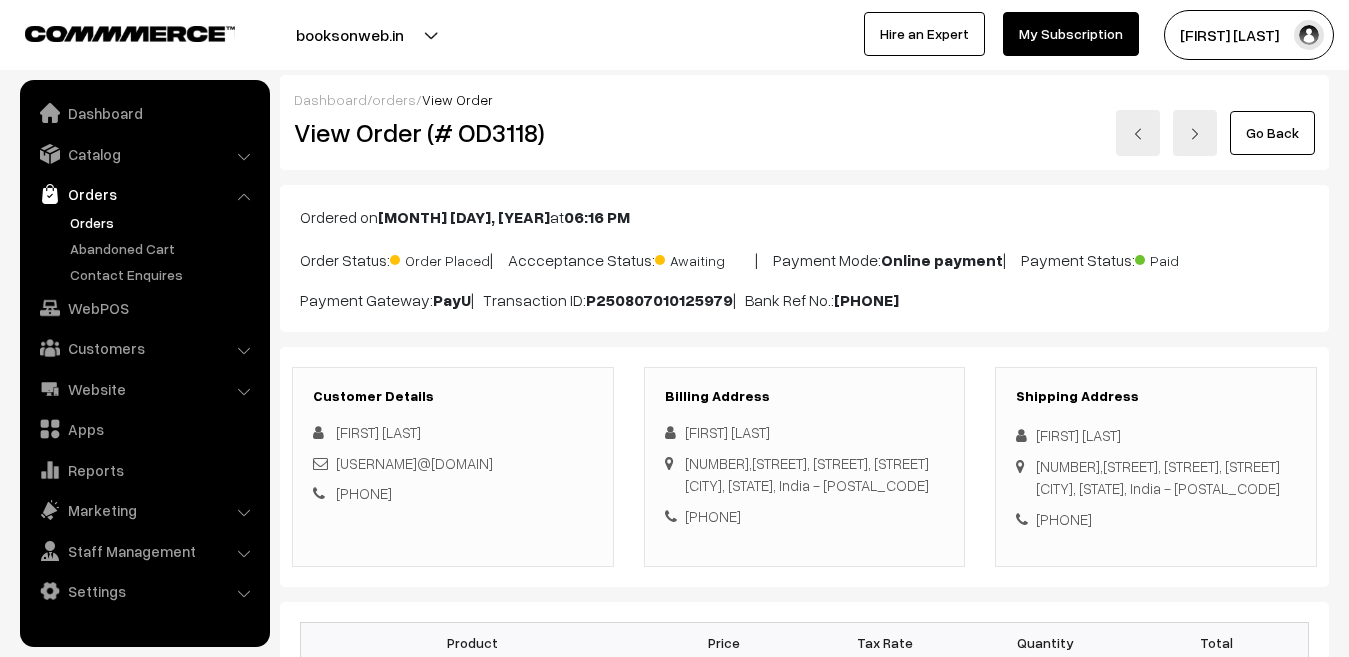 click on "Go Back" at bounding box center [979, 133] 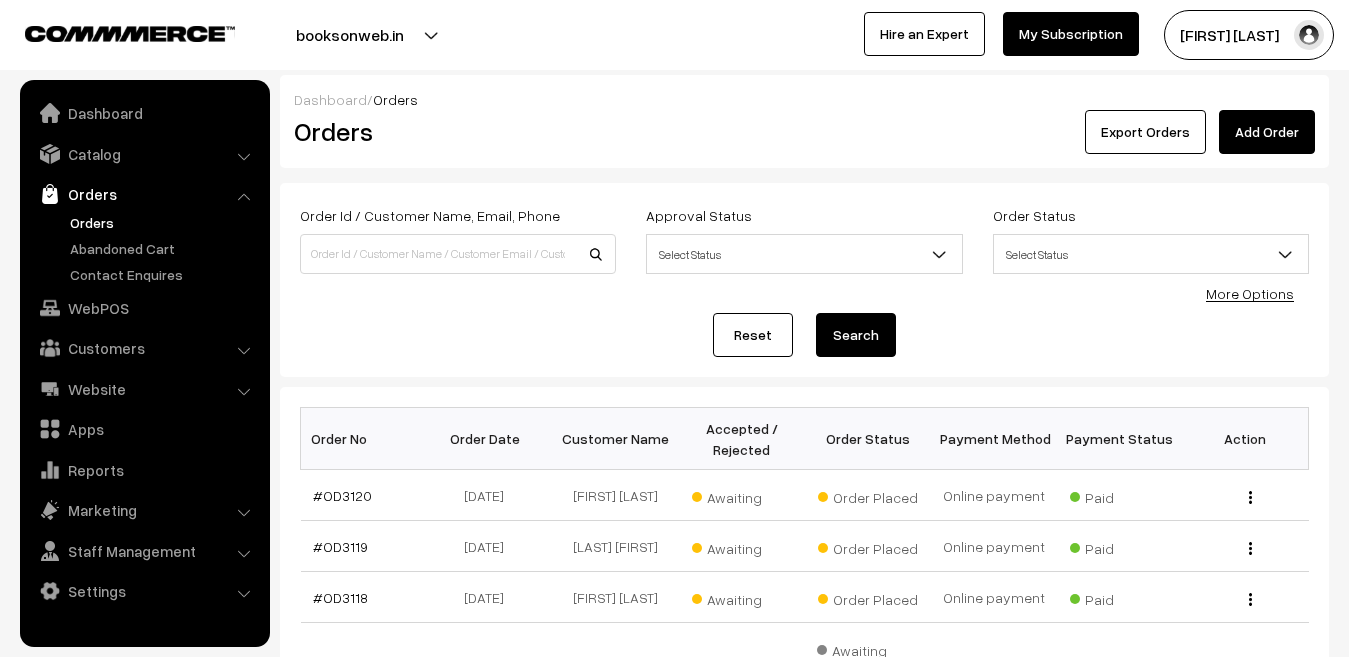 scroll, scrollTop: 100, scrollLeft: 0, axis: vertical 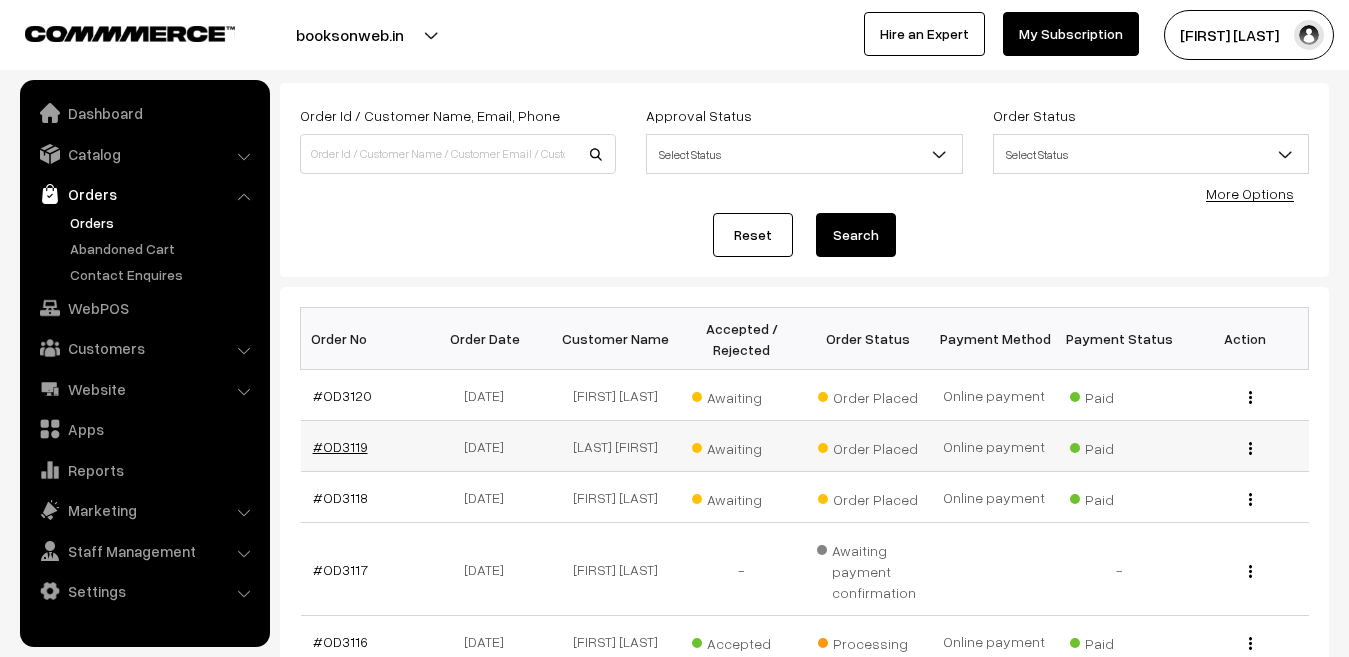 click on "#OD3119" at bounding box center [340, 446] 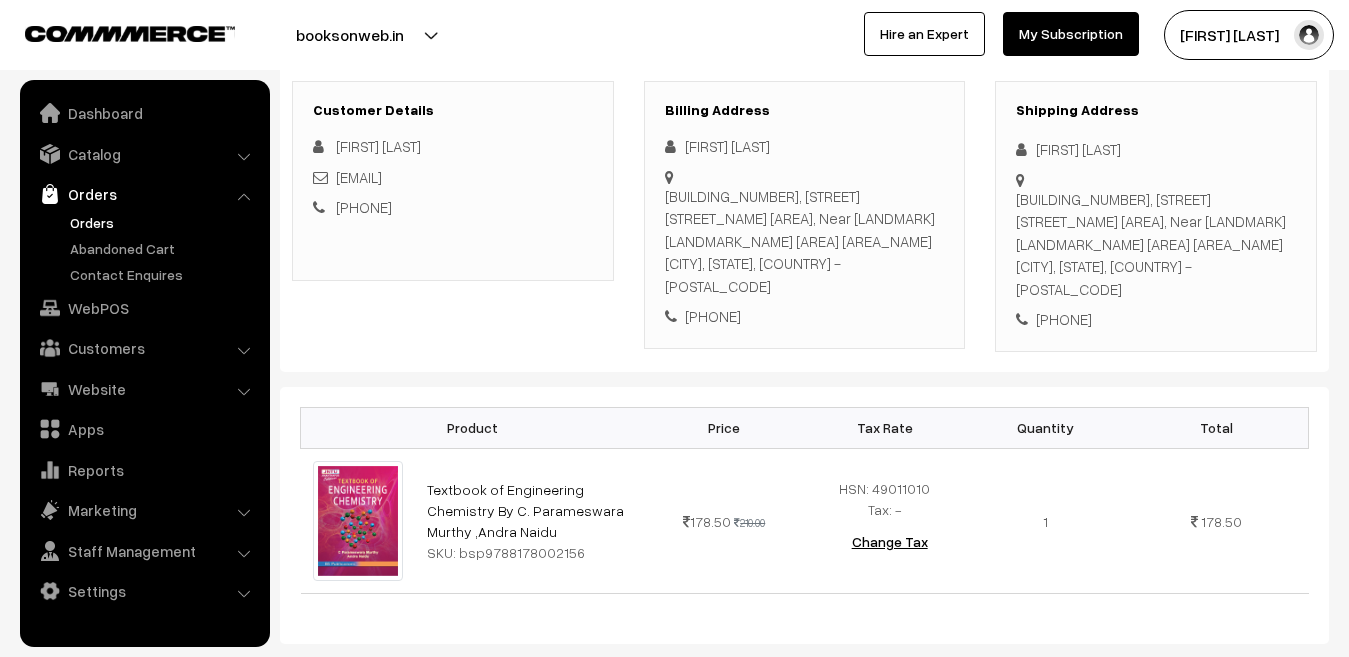 scroll, scrollTop: 400, scrollLeft: 0, axis: vertical 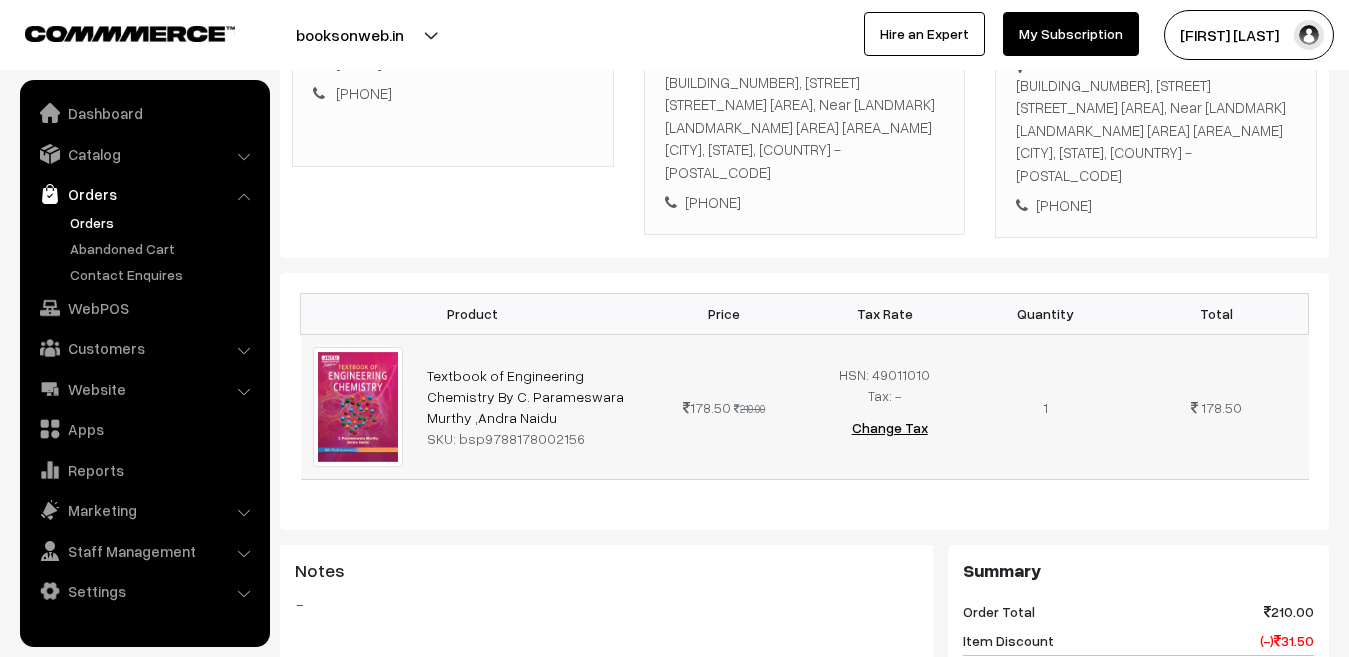 click on "SKU: bsp9788178002156" at bounding box center [529, 438] 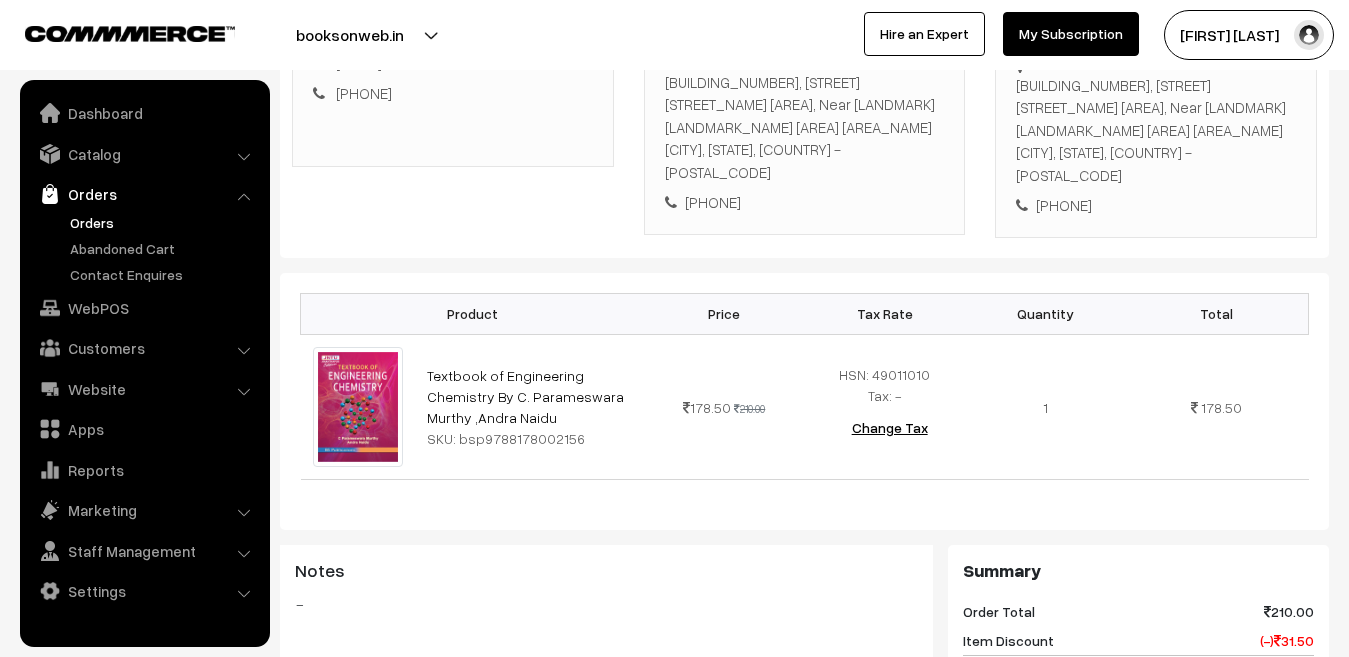 copy on "bsp9788178002156" 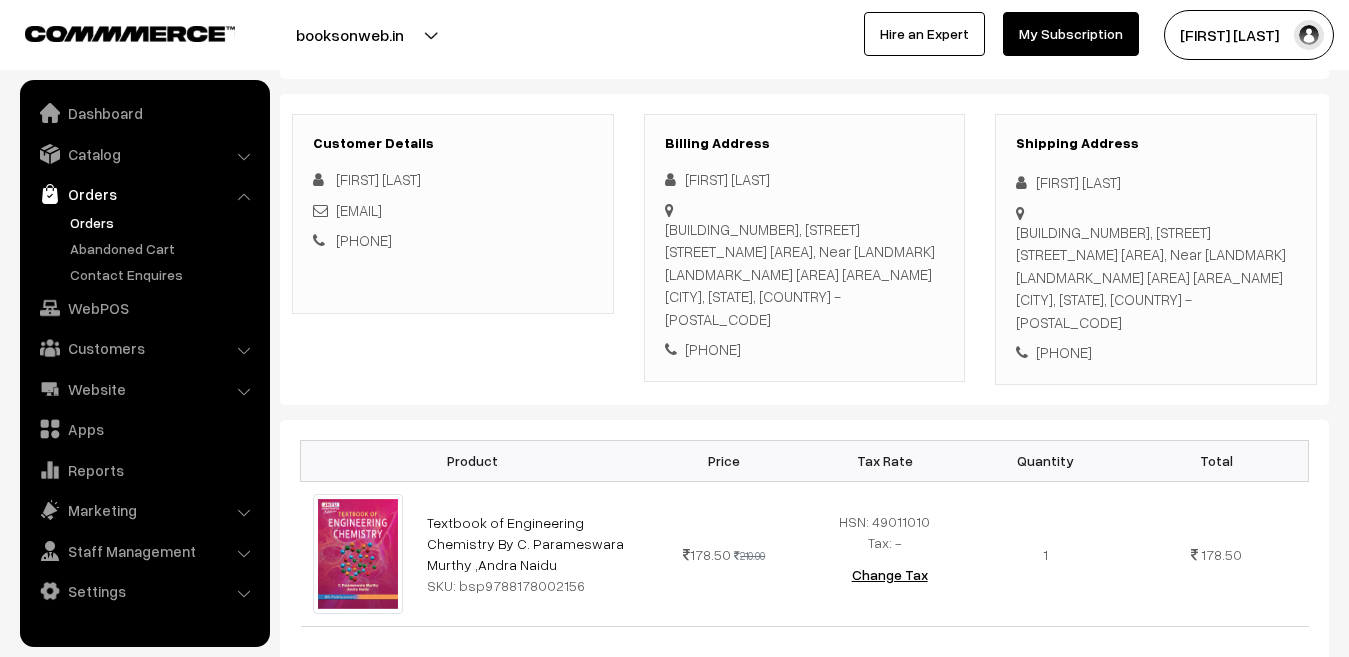 scroll, scrollTop: 0, scrollLeft: 0, axis: both 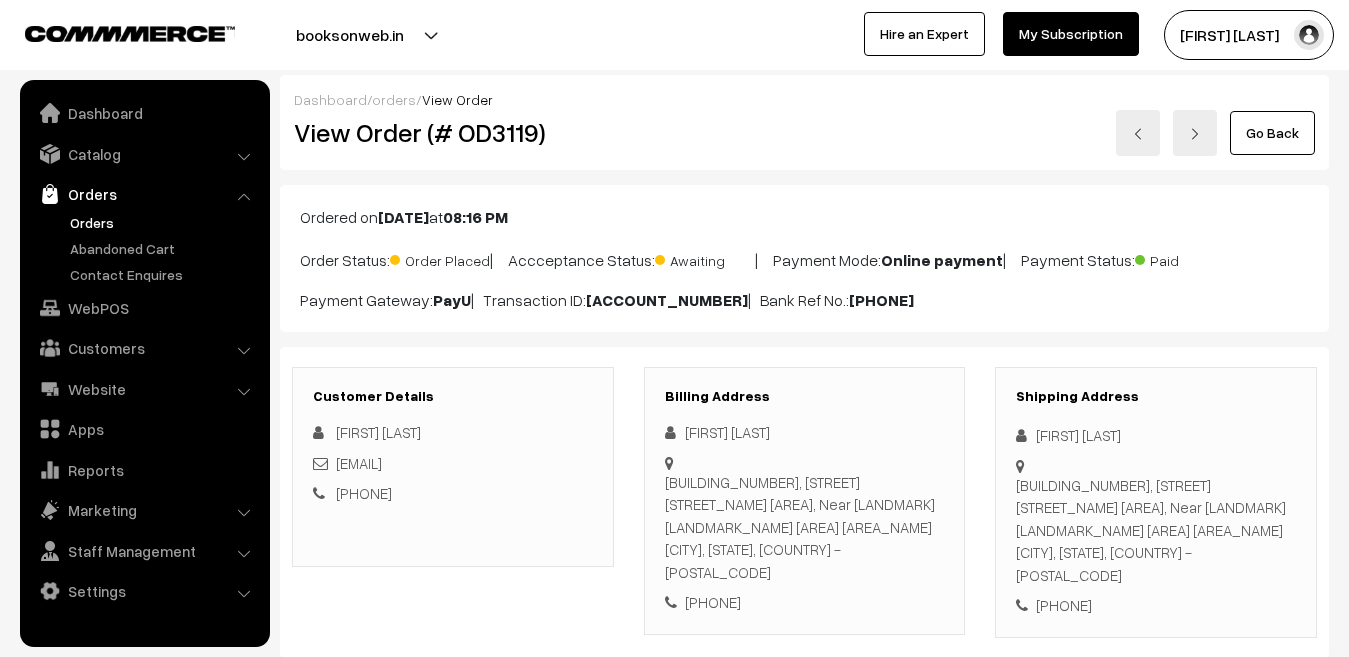 click at bounding box center [1138, 134] 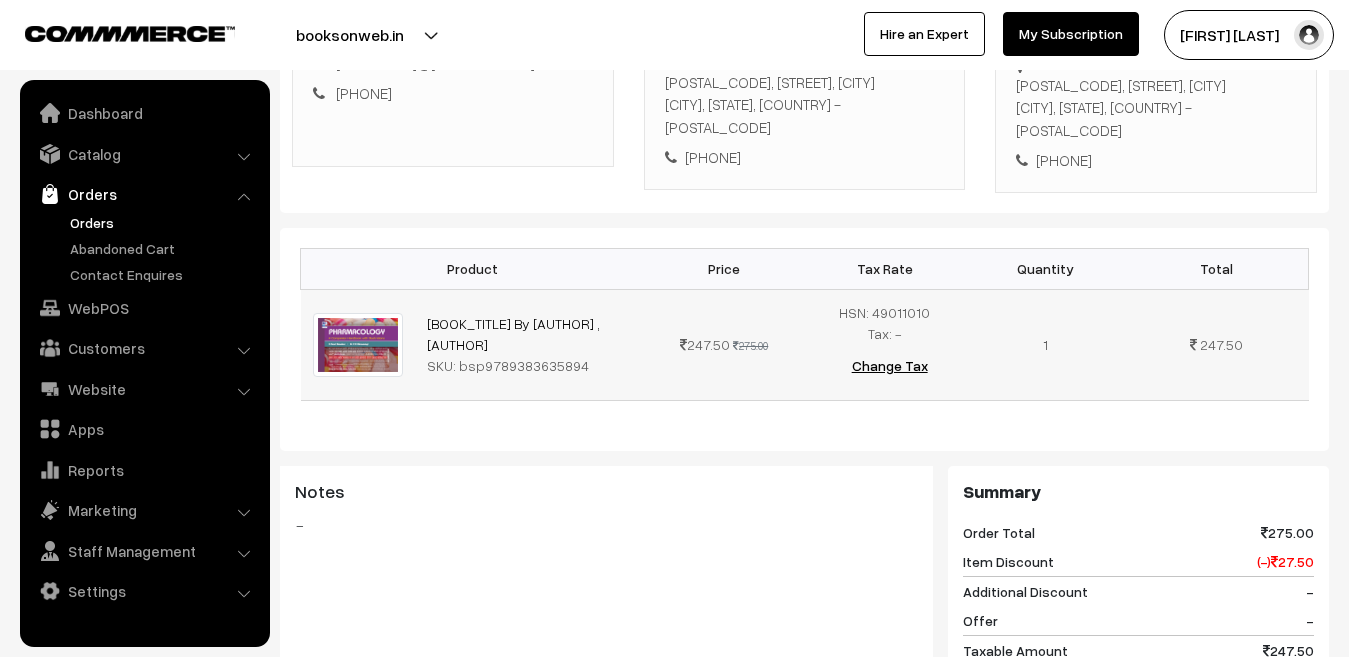 scroll, scrollTop: 400, scrollLeft: 0, axis: vertical 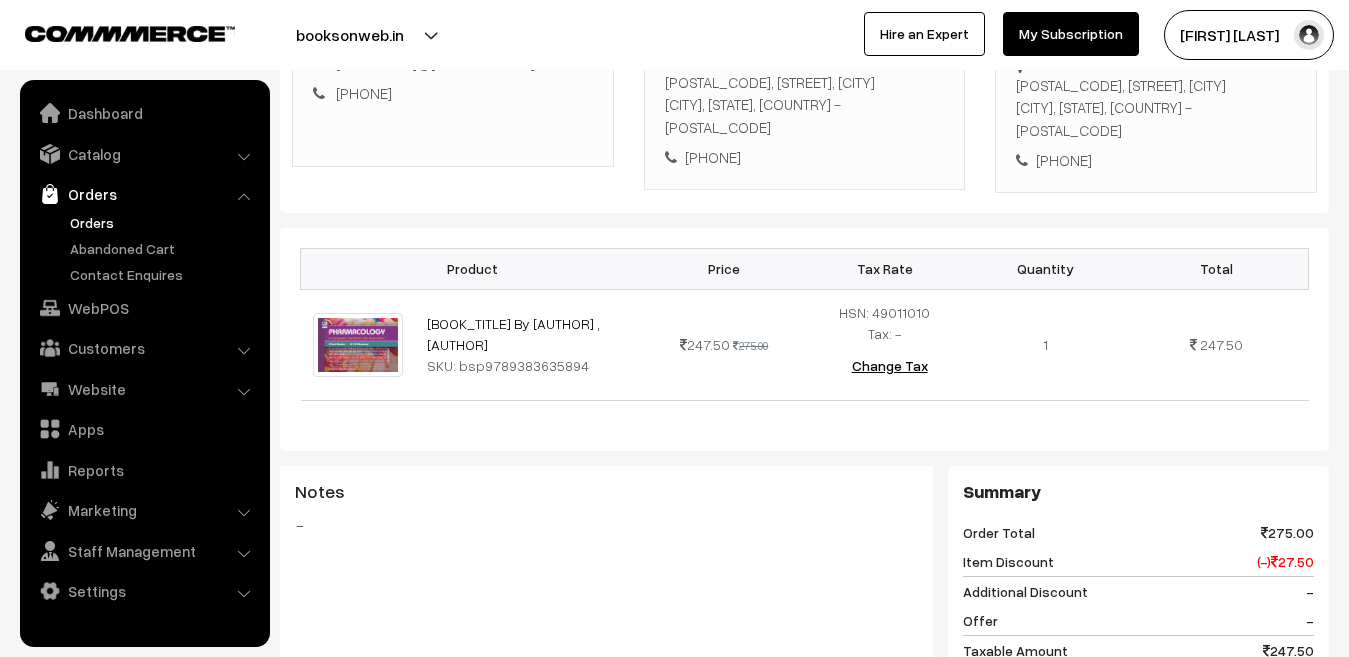 copy on "[PASSPORT]" 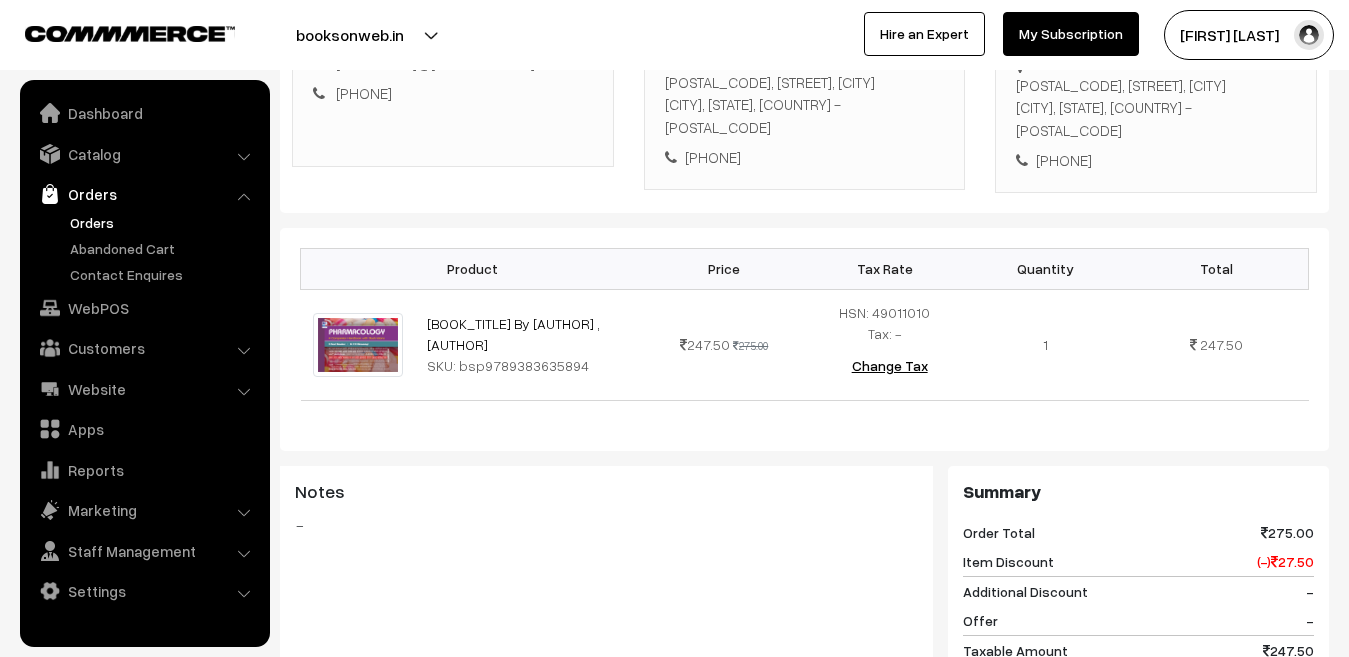 click on "Orders" at bounding box center (164, 222) 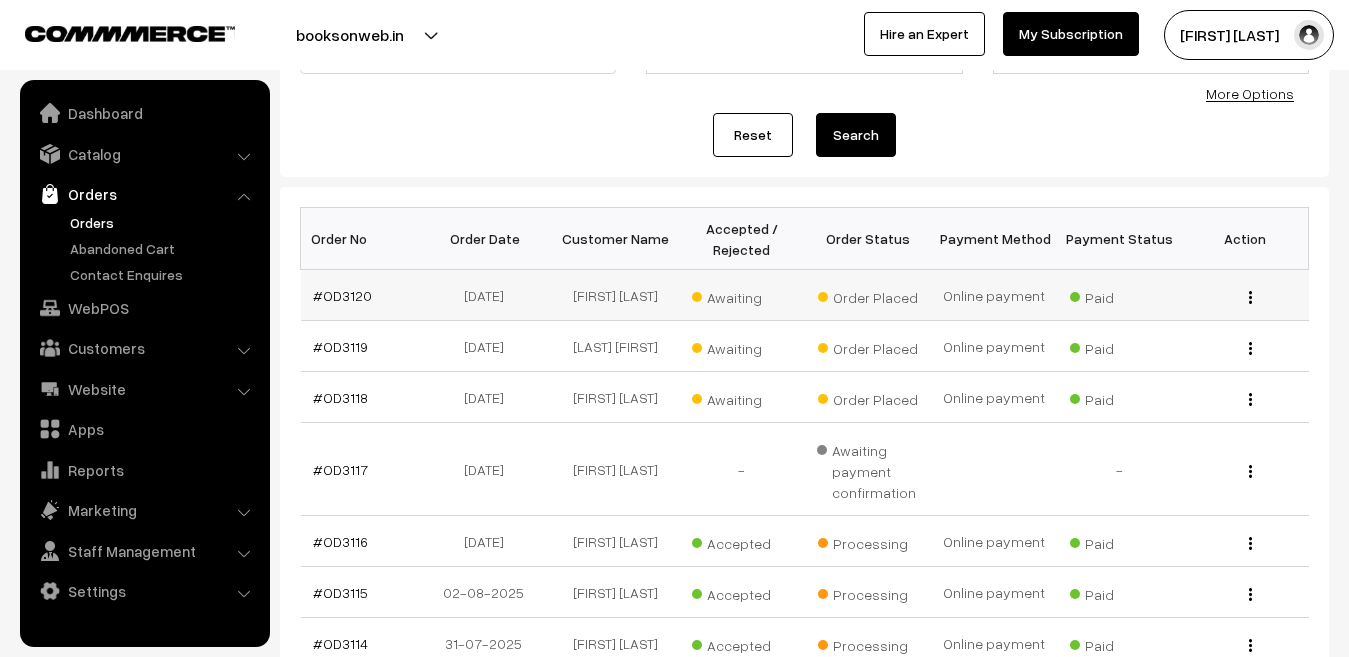 scroll, scrollTop: 100, scrollLeft: 0, axis: vertical 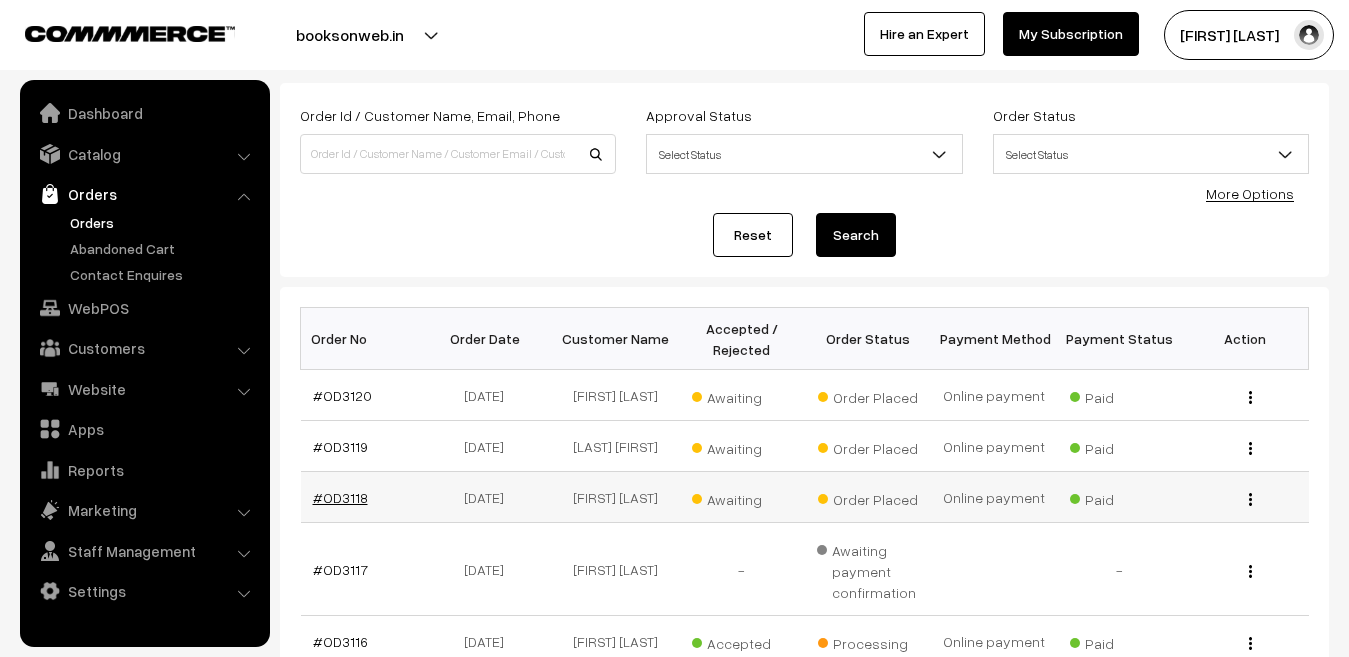 click on "#OD3118" at bounding box center (340, 497) 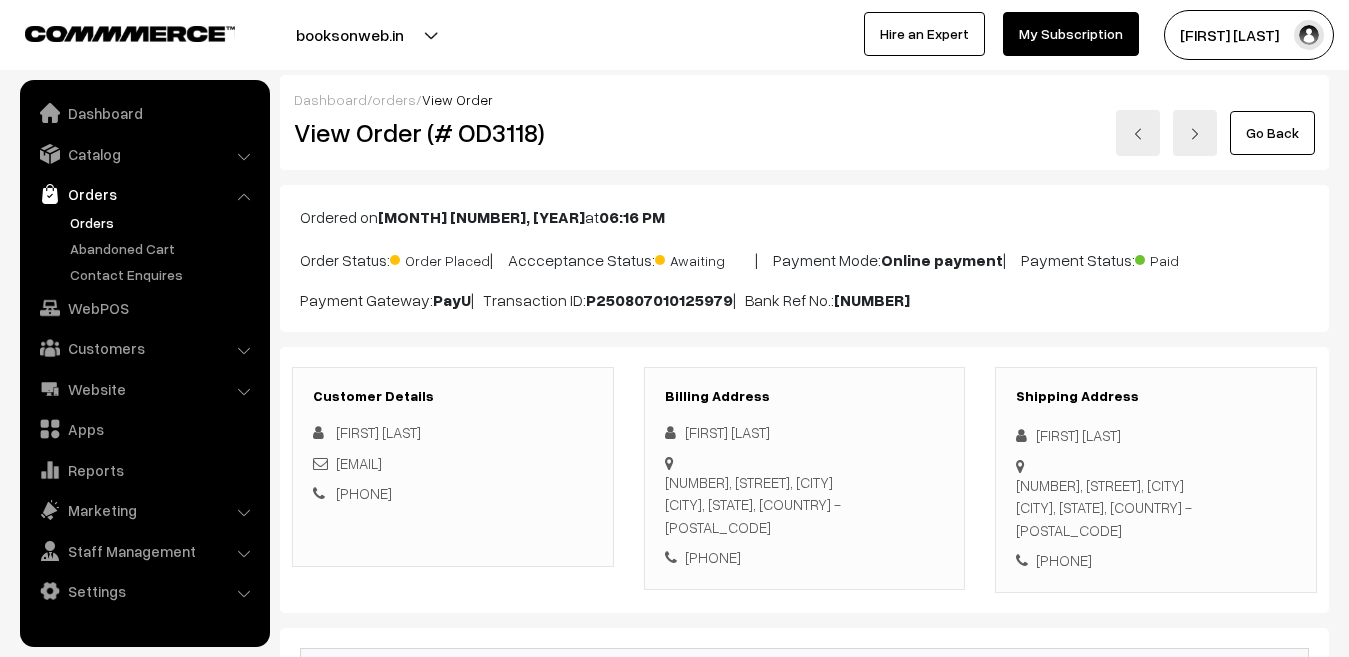 scroll, scrollTop: 0, scrollLeft: 0, axis: both 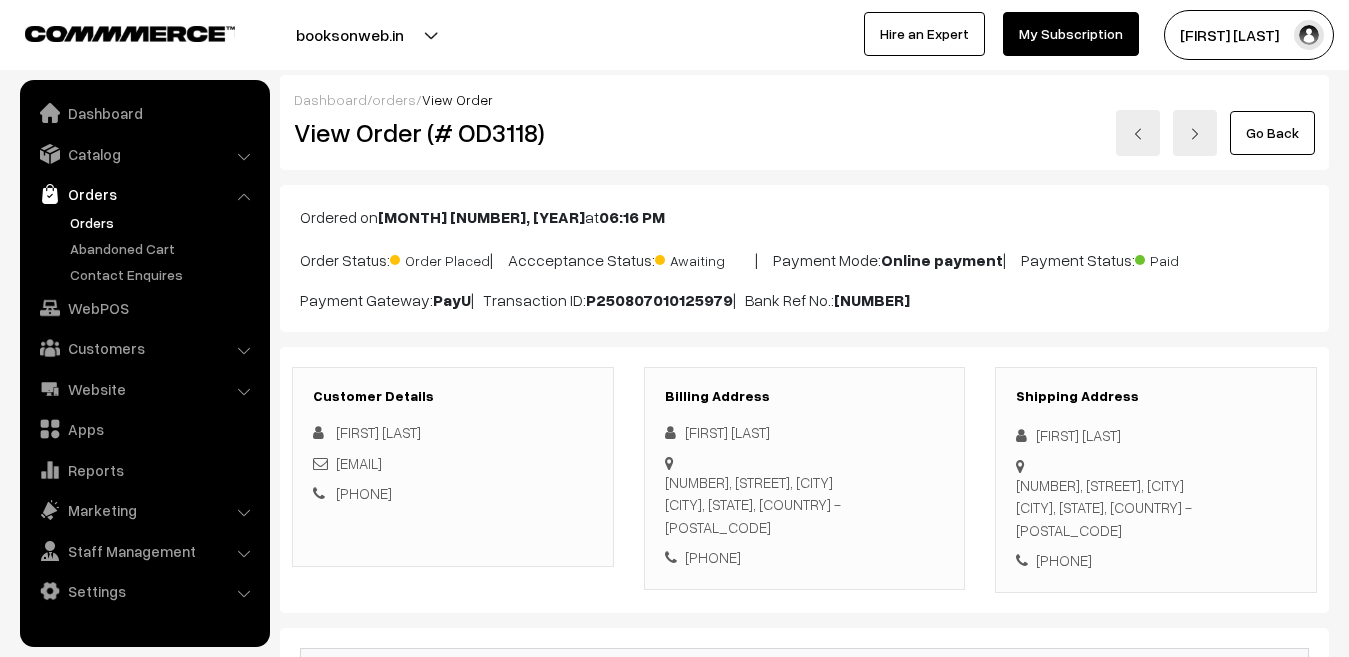 click on "Orders" at bounding box center [164, 222] 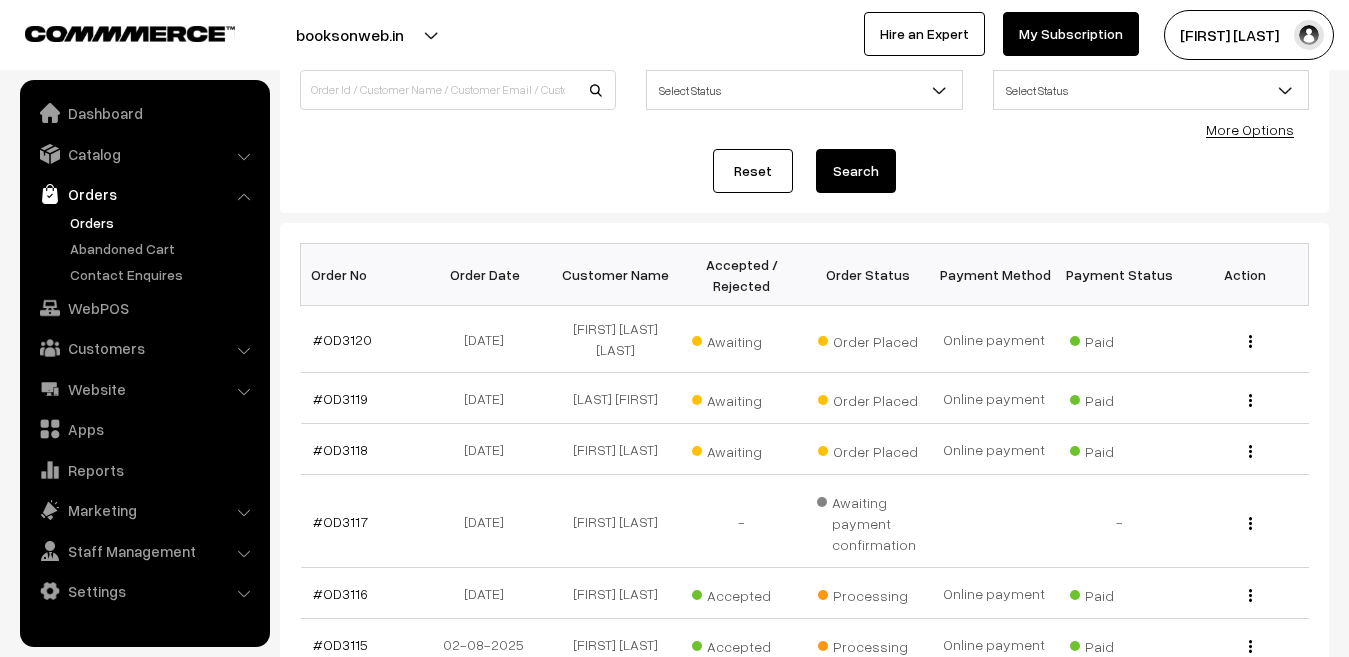 scroll, scrollTop: 200, scrollLeft: 0, axis: vertical 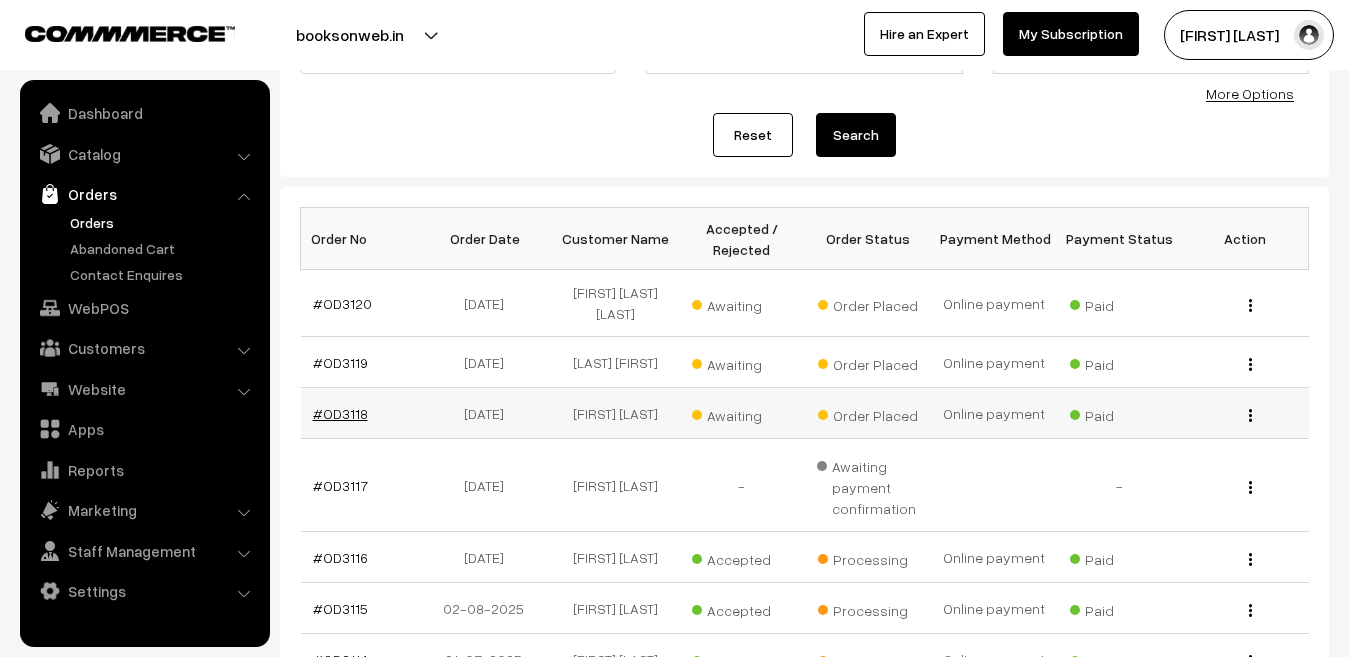 click on "#OD3118" at bounding box center [340, 413] 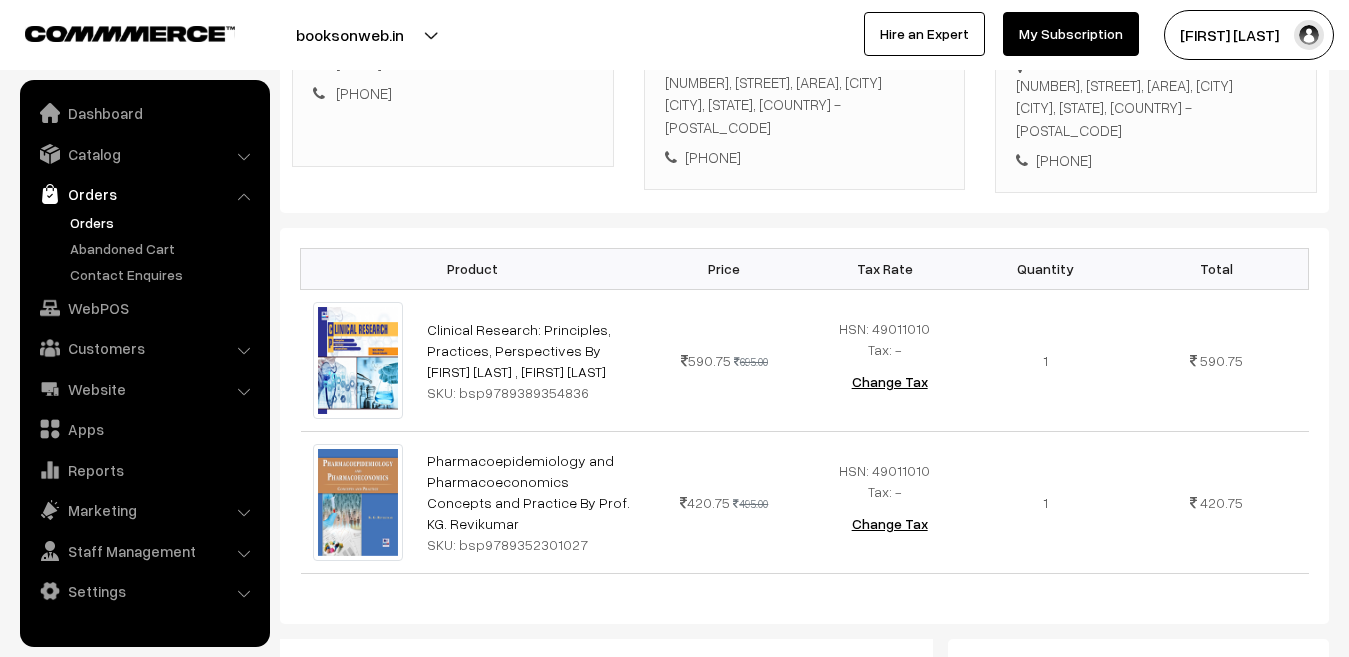 scroll, scrollTop: 0, scrollLeft: 0, axis: both 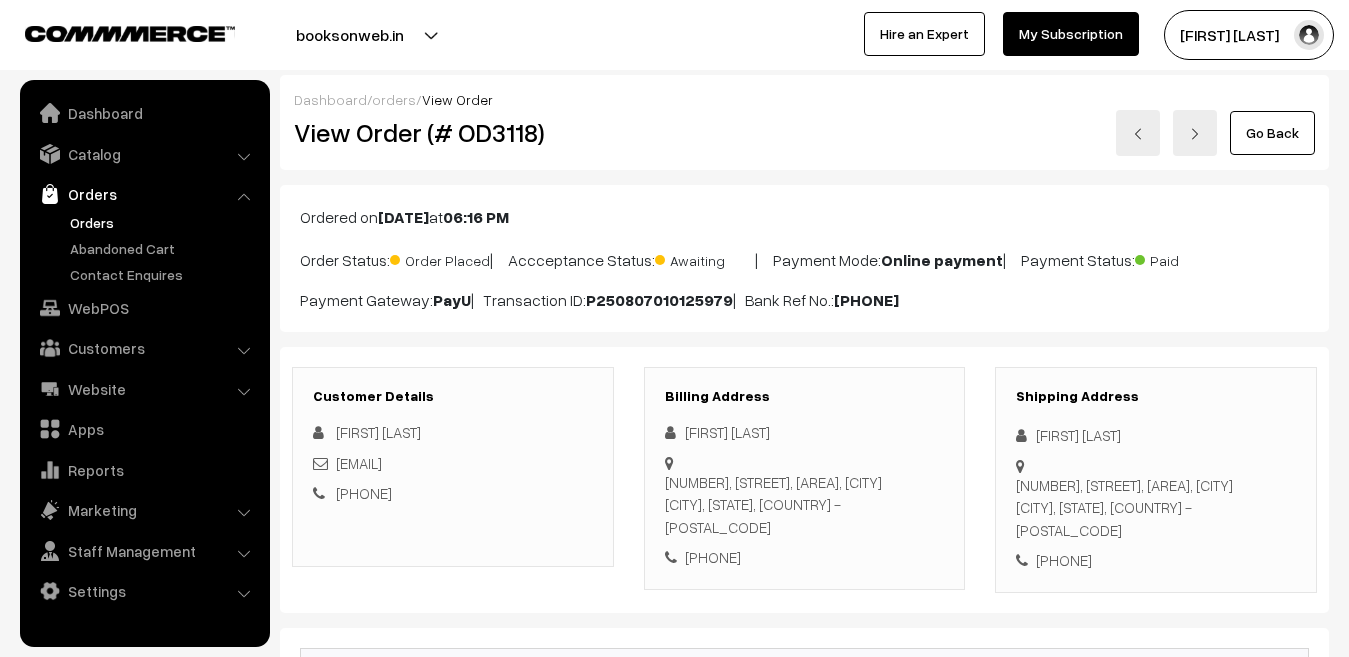 click at bounding box center [1138, 133] 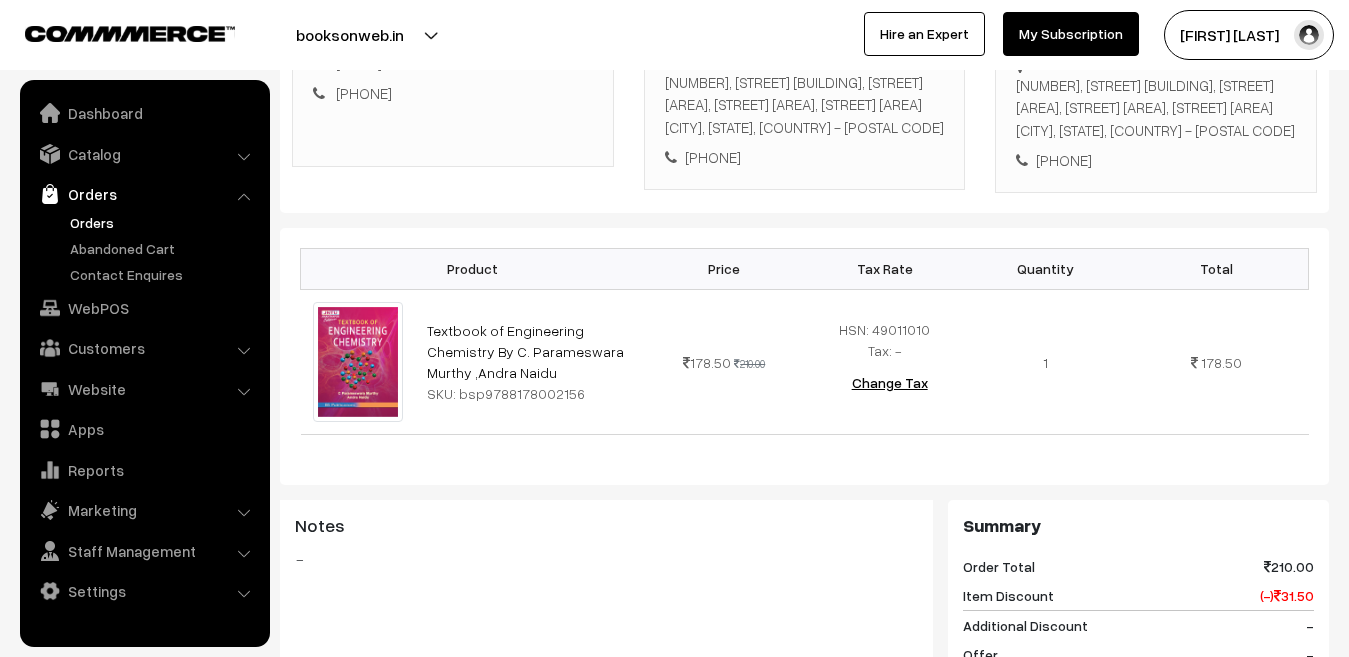 scroll, scrollTop: 0, scrollLeft: 0, axis: both 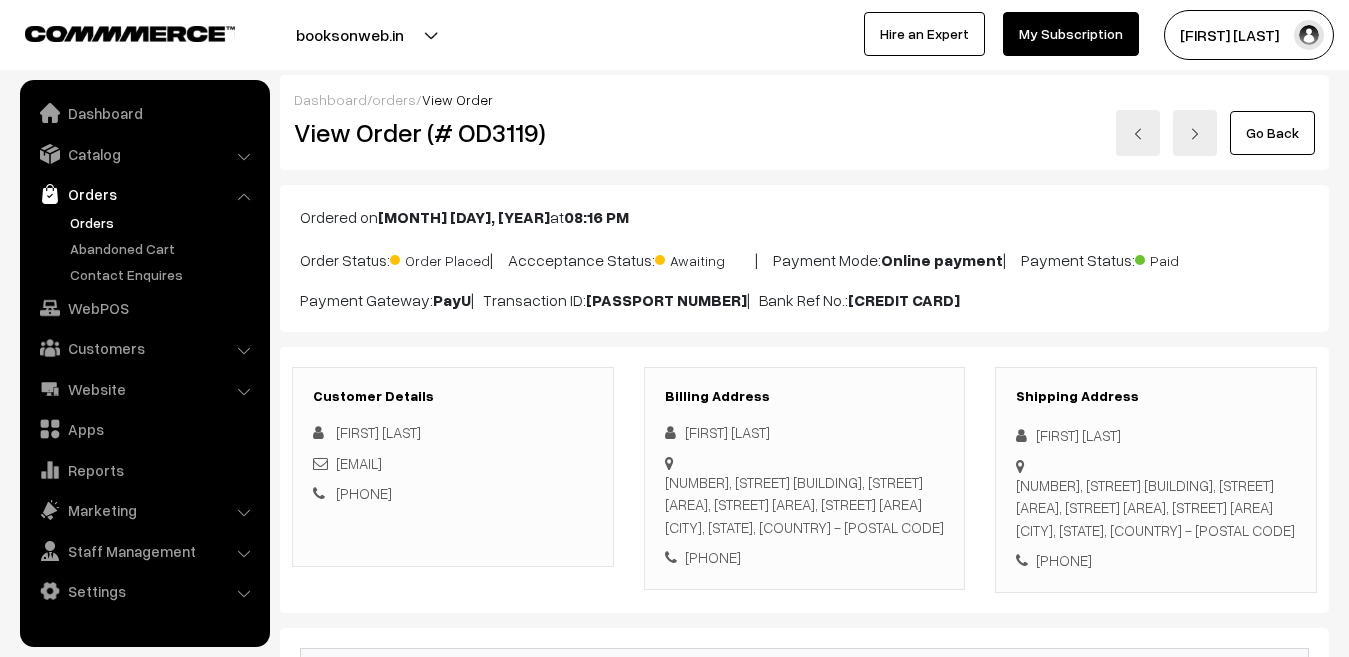 click at bounding box center (1138, 134) 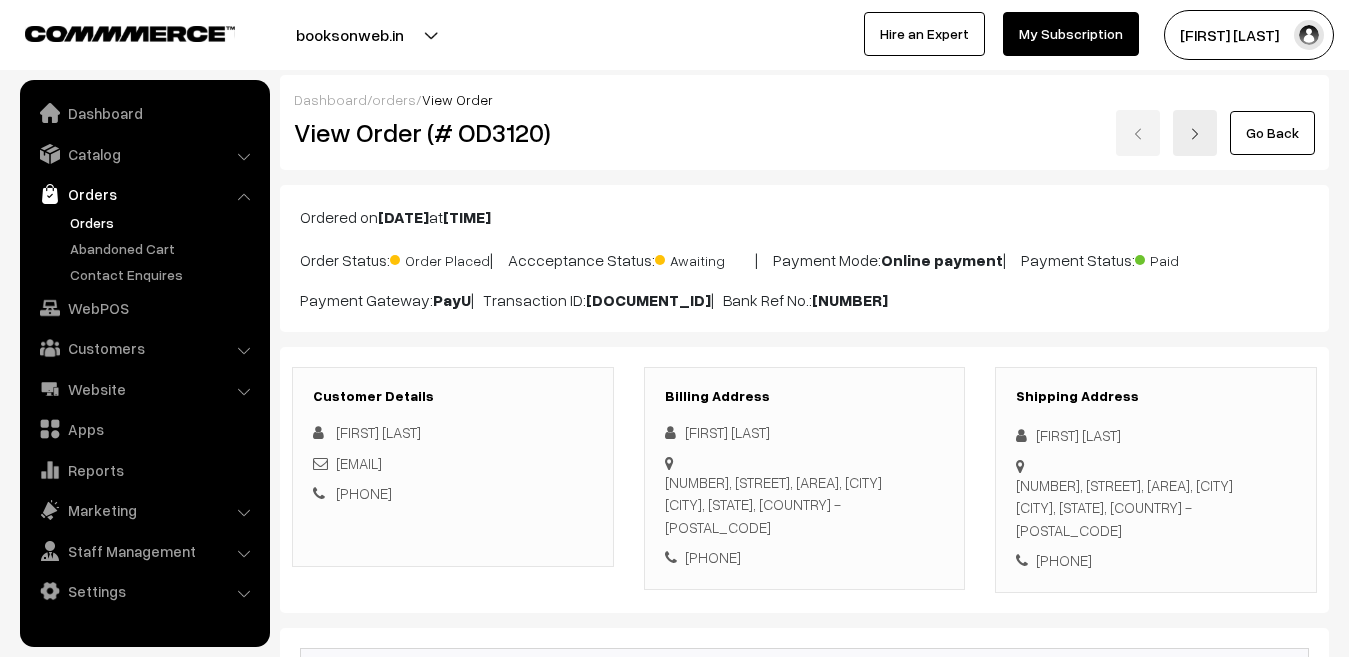 scroll, scrollTop: 300, scrollLeft: 0, axis: vertical 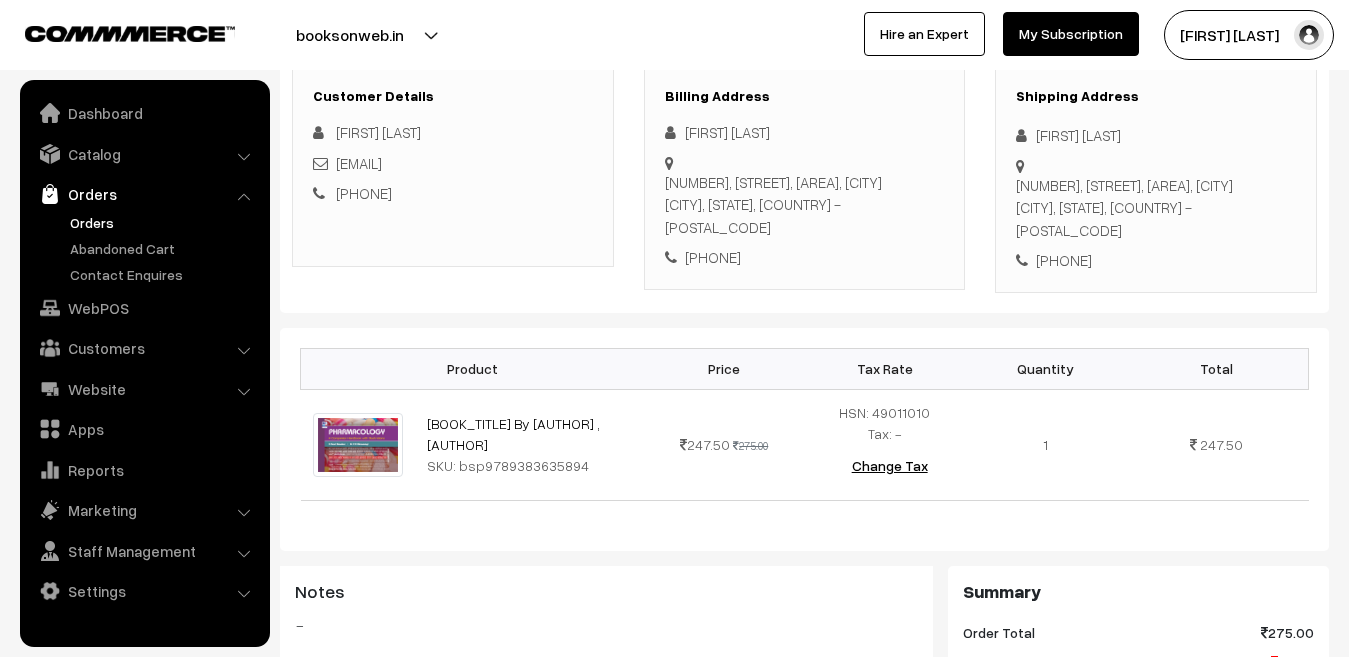 click on "Orders" at bounding box center [164, 222] 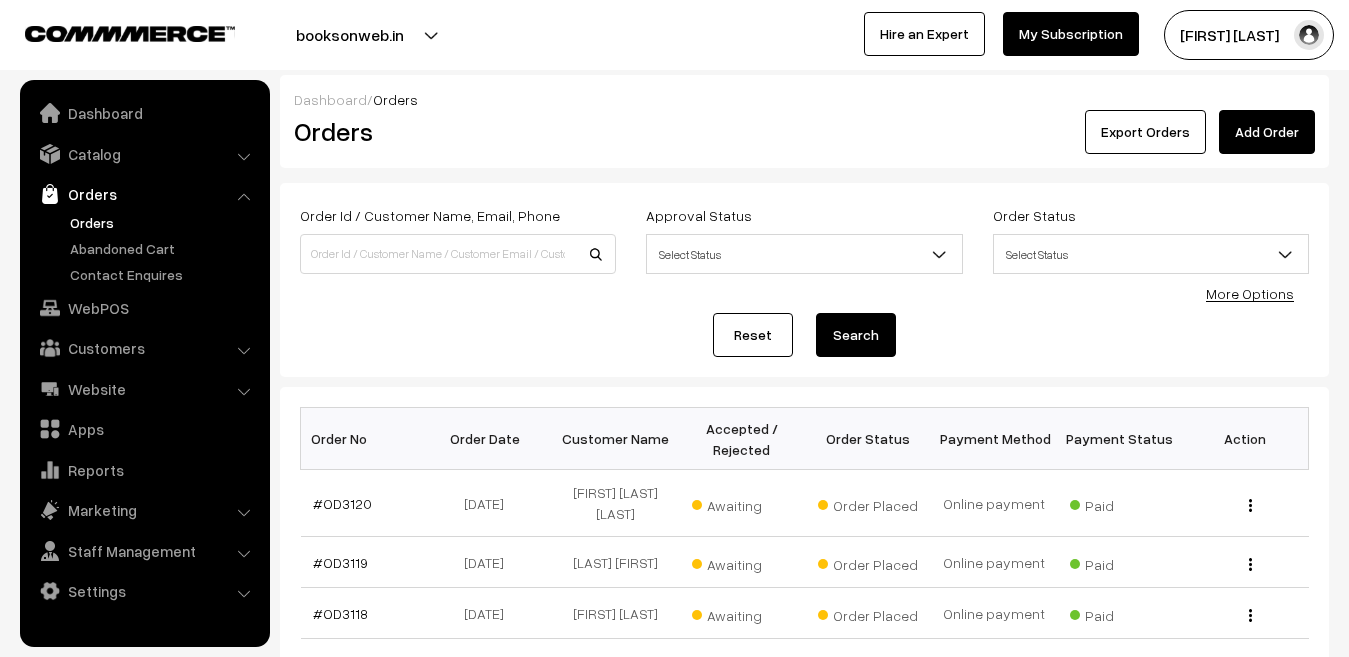 scroll, scrollTop: 0, scrollLeft: 0, axis: both 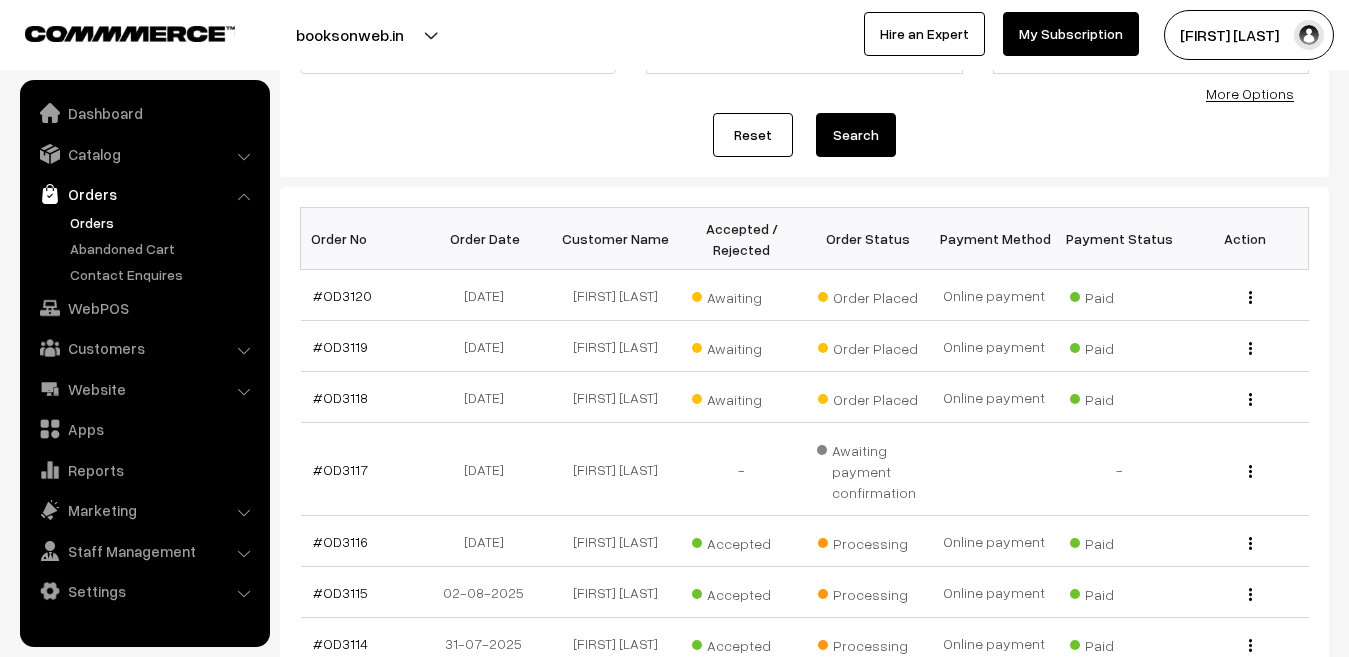 click on "Orders" at bounding box center [164, 222] 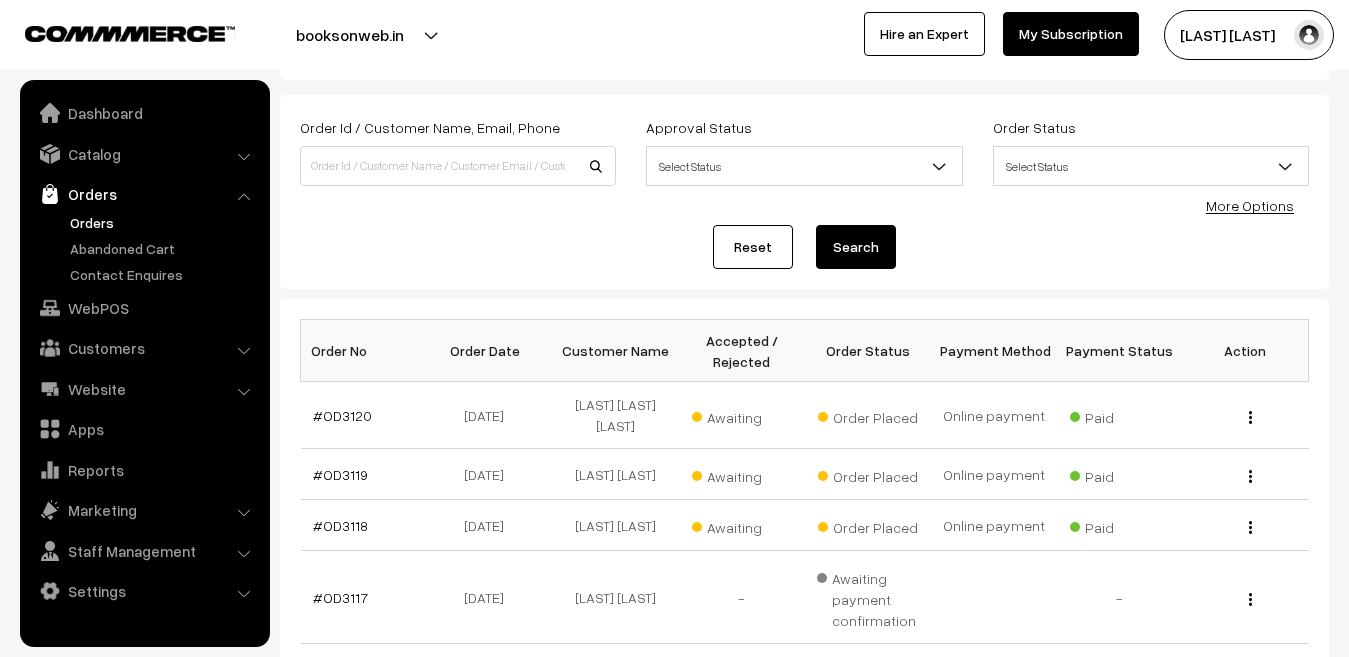 scroll, scrollTop: 0, scrollLeft: 0, axis: both 